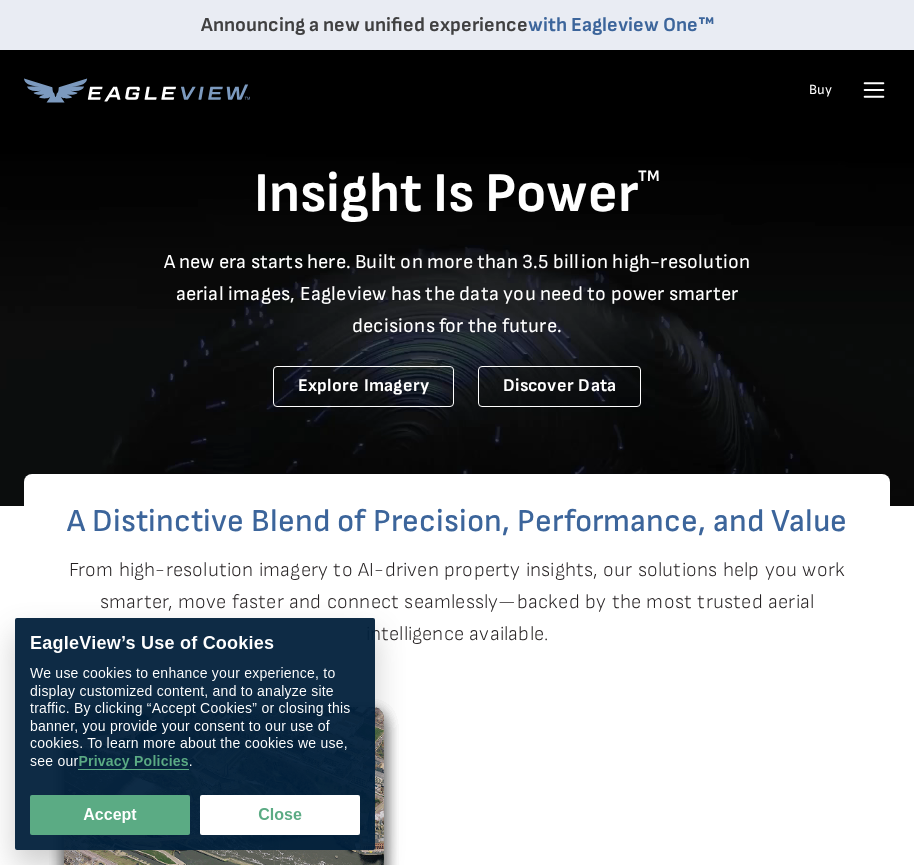 scroll, scrollTop: 0, scrollLeft: 0, axis: both 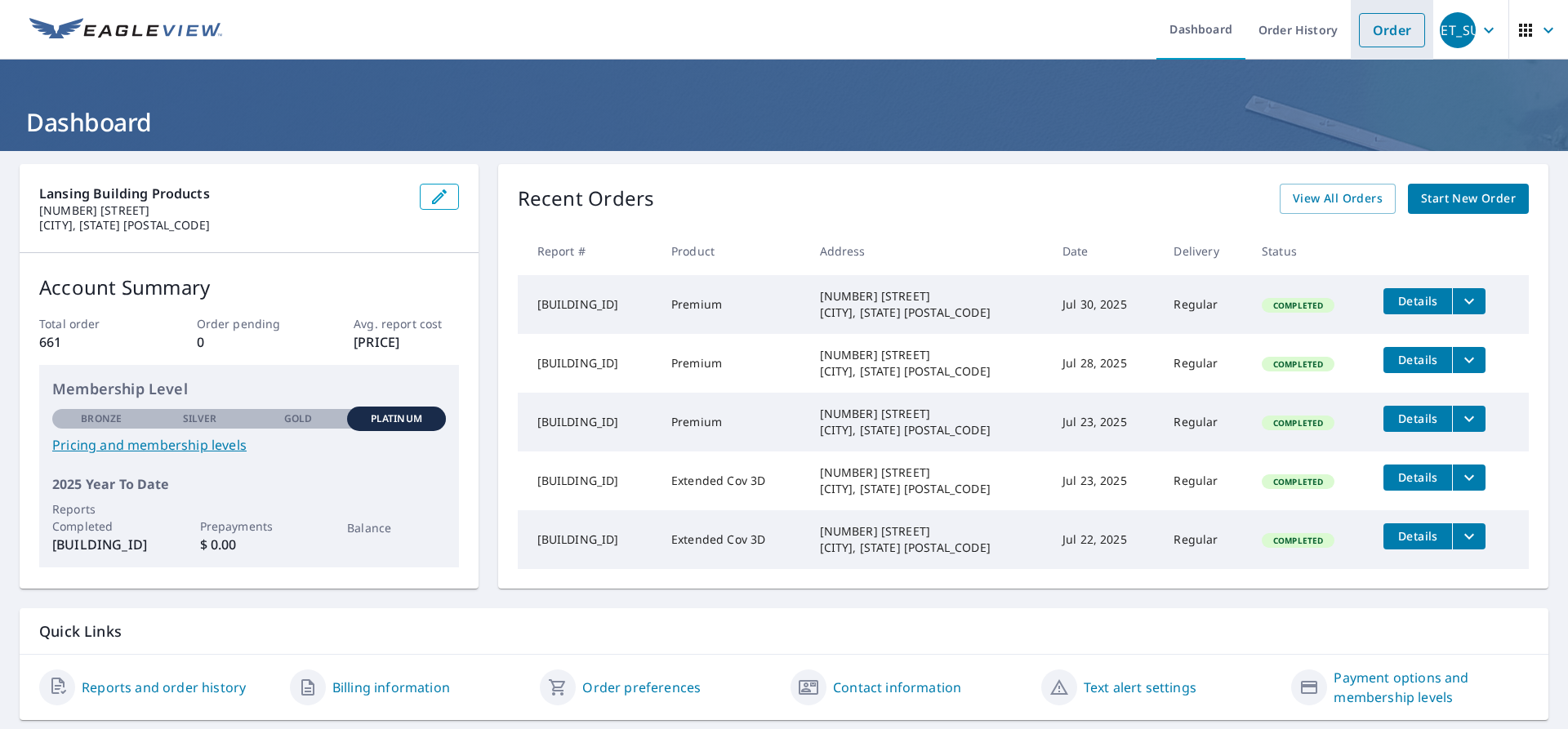 click on "Order" at bounding box center (1392, 30) 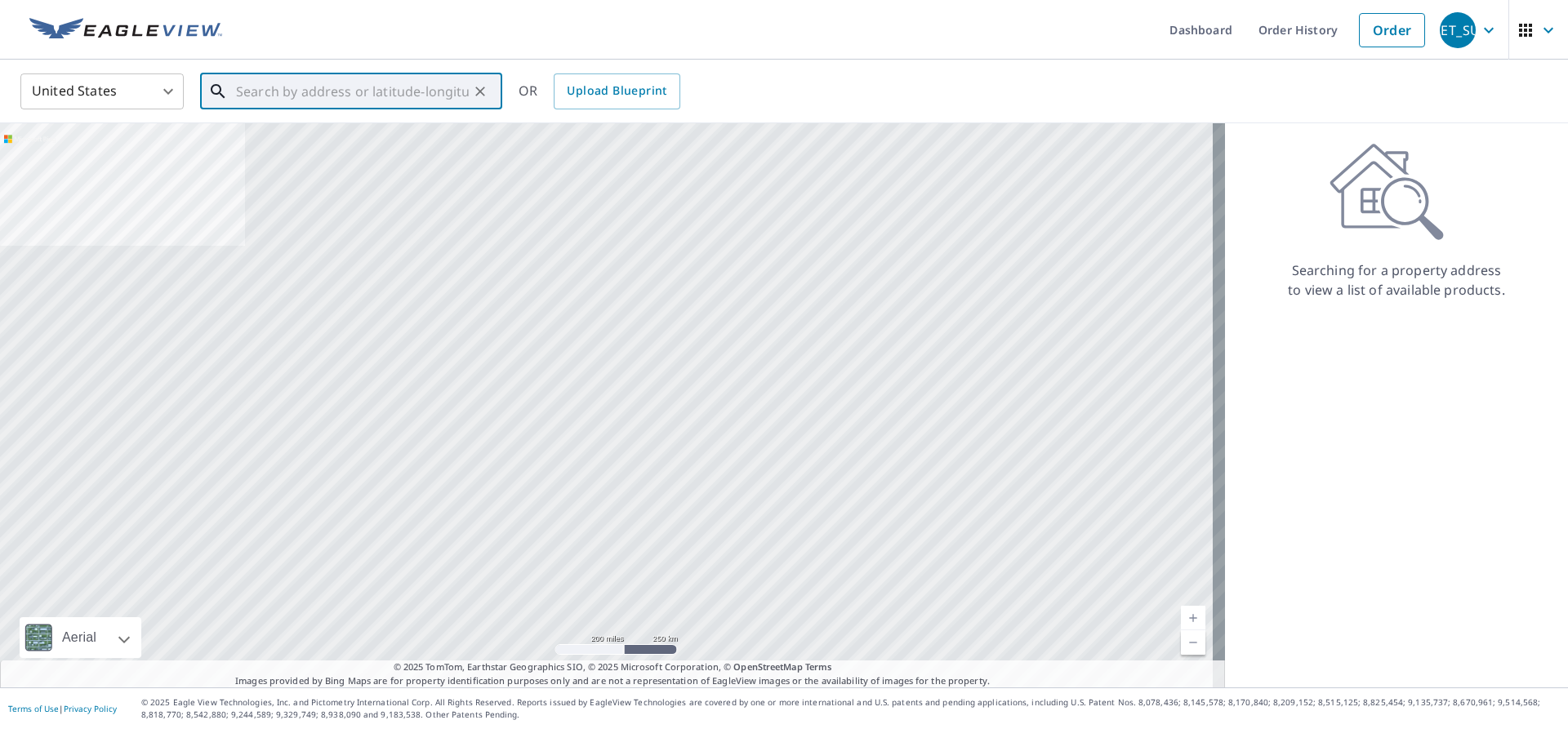 click at bounding box center (352, 91) 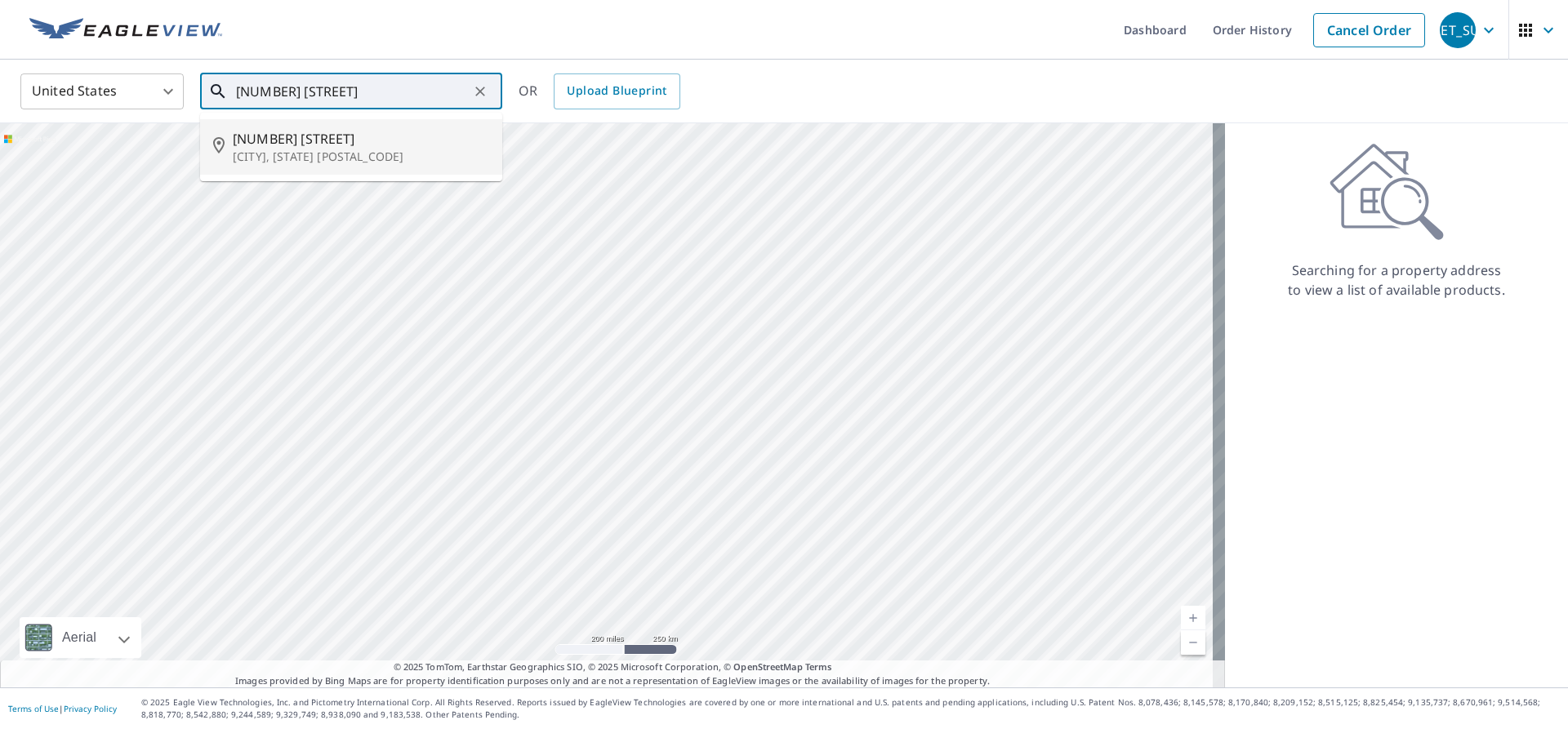 click on "[NUMBER] [STREET]" at bounding box center [361, 139] 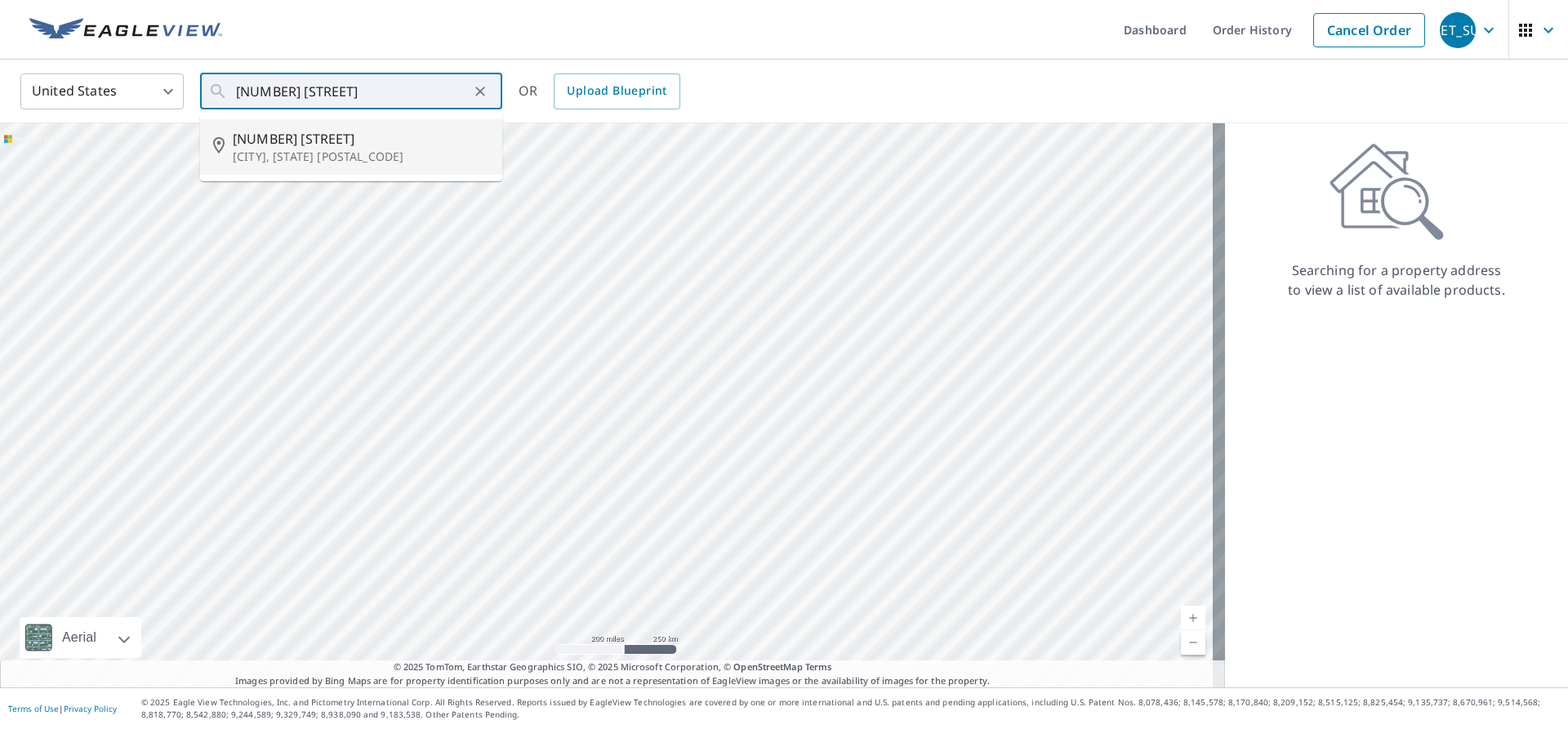 type on "[NUMBER] [STREET] [CITY], [STATE] [POSTAL_CODE]" 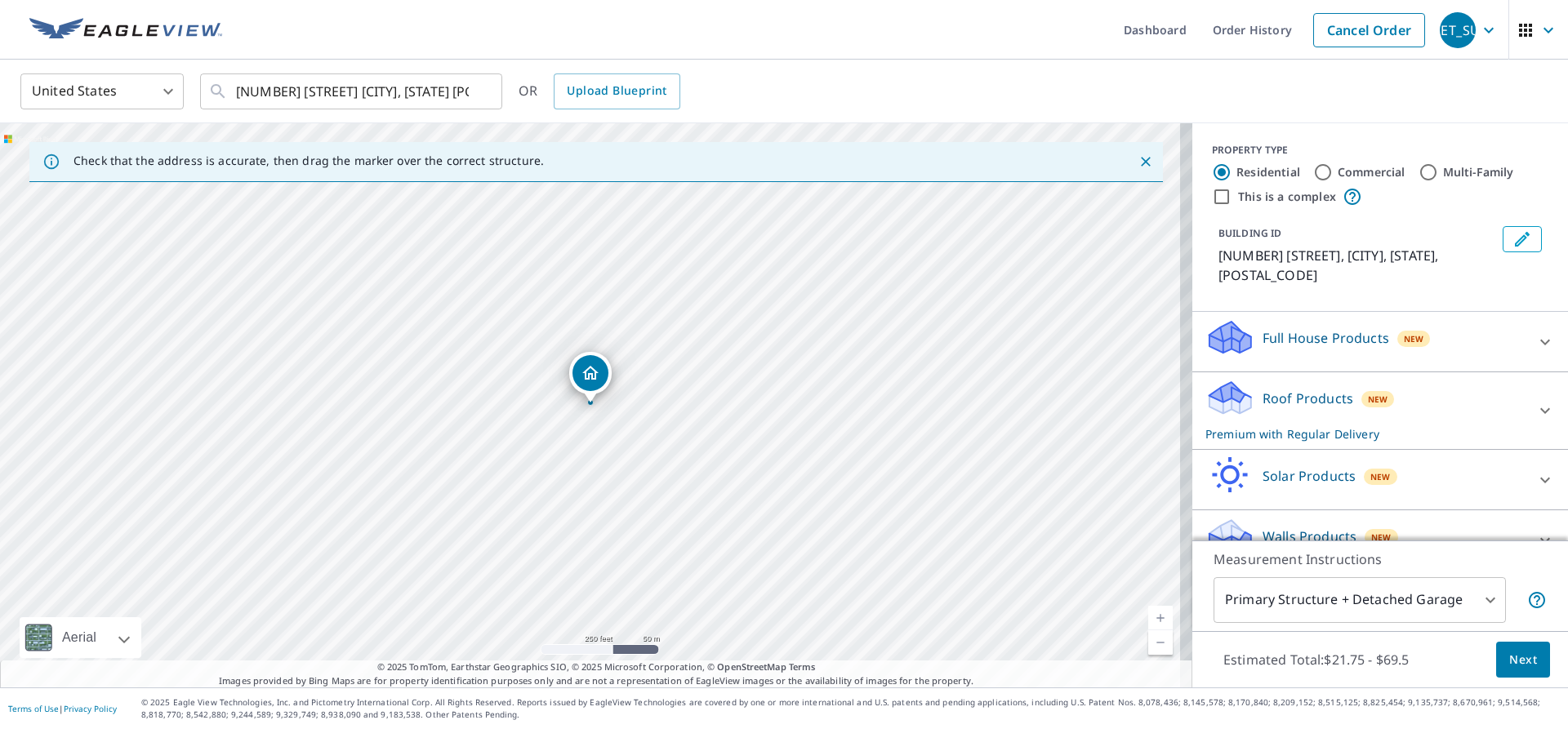 scroll, scrollTop: 11, scrollLeft: 0, axis: vertical 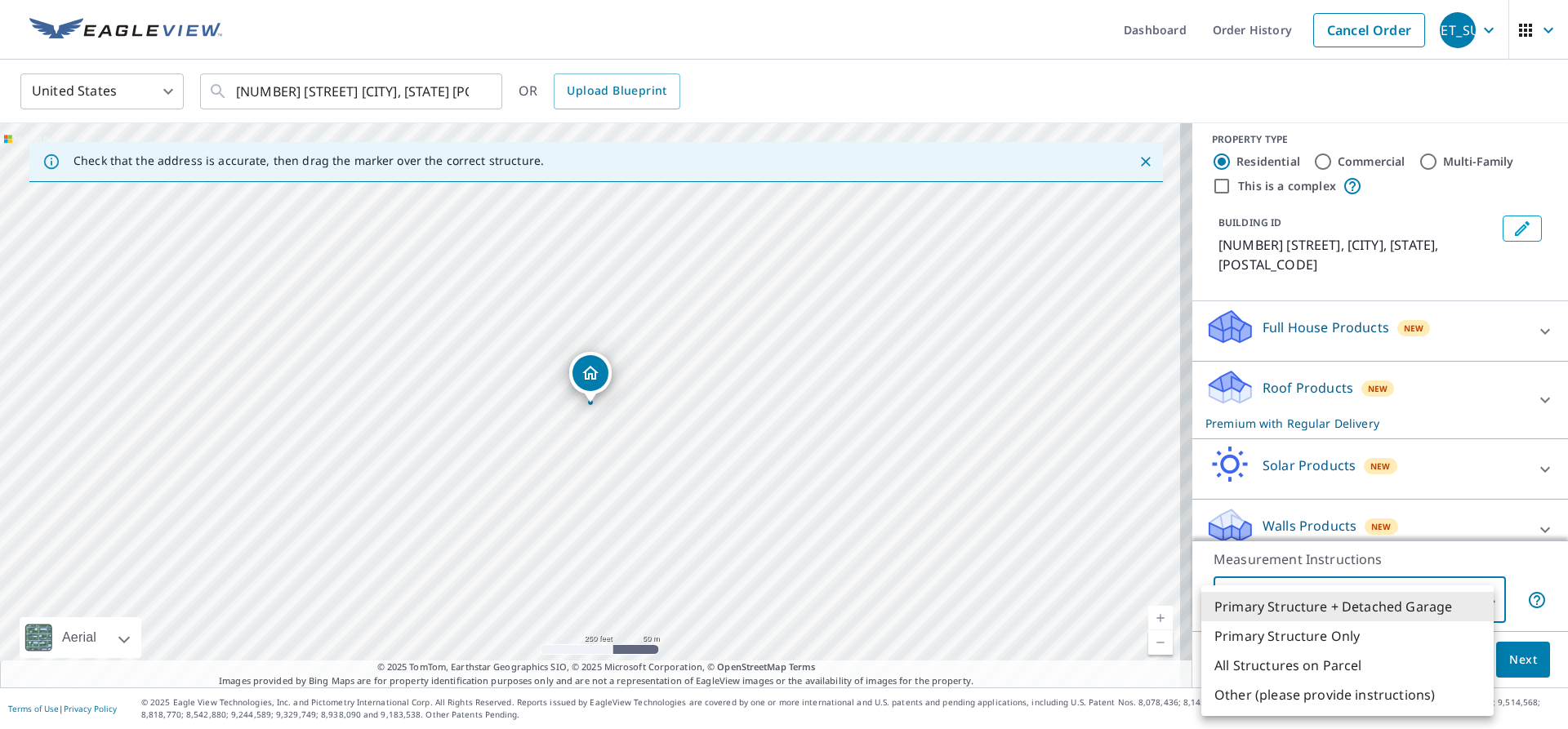 click on "[NUMBER] [STREET] [CITY], [STATE] [POSTAL_CODE]
[BUILDING_ID]
[NUMBER] [STREET], [CITY] [STATE] [POSTAL_CODE]" at bounding box center [784, 364] 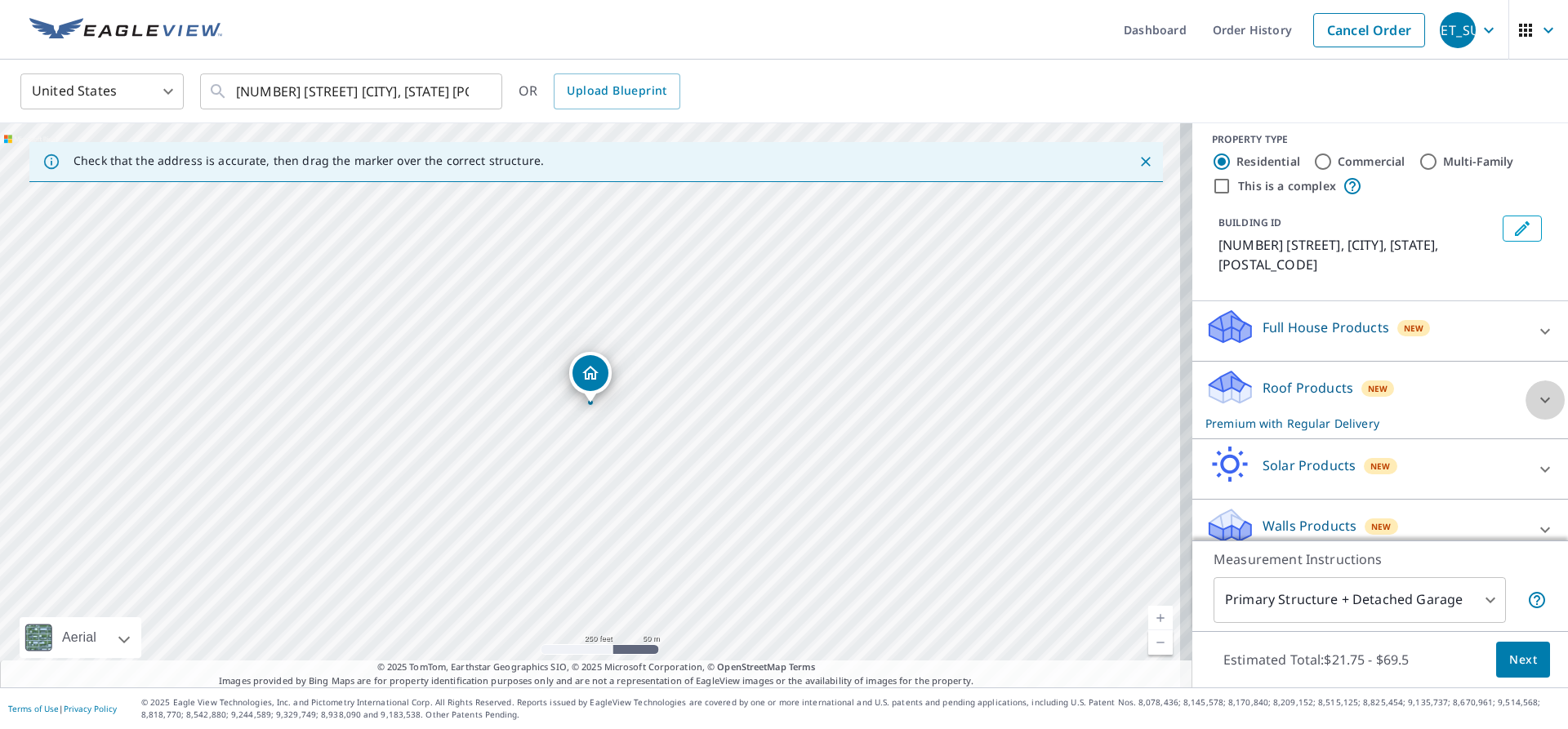 click 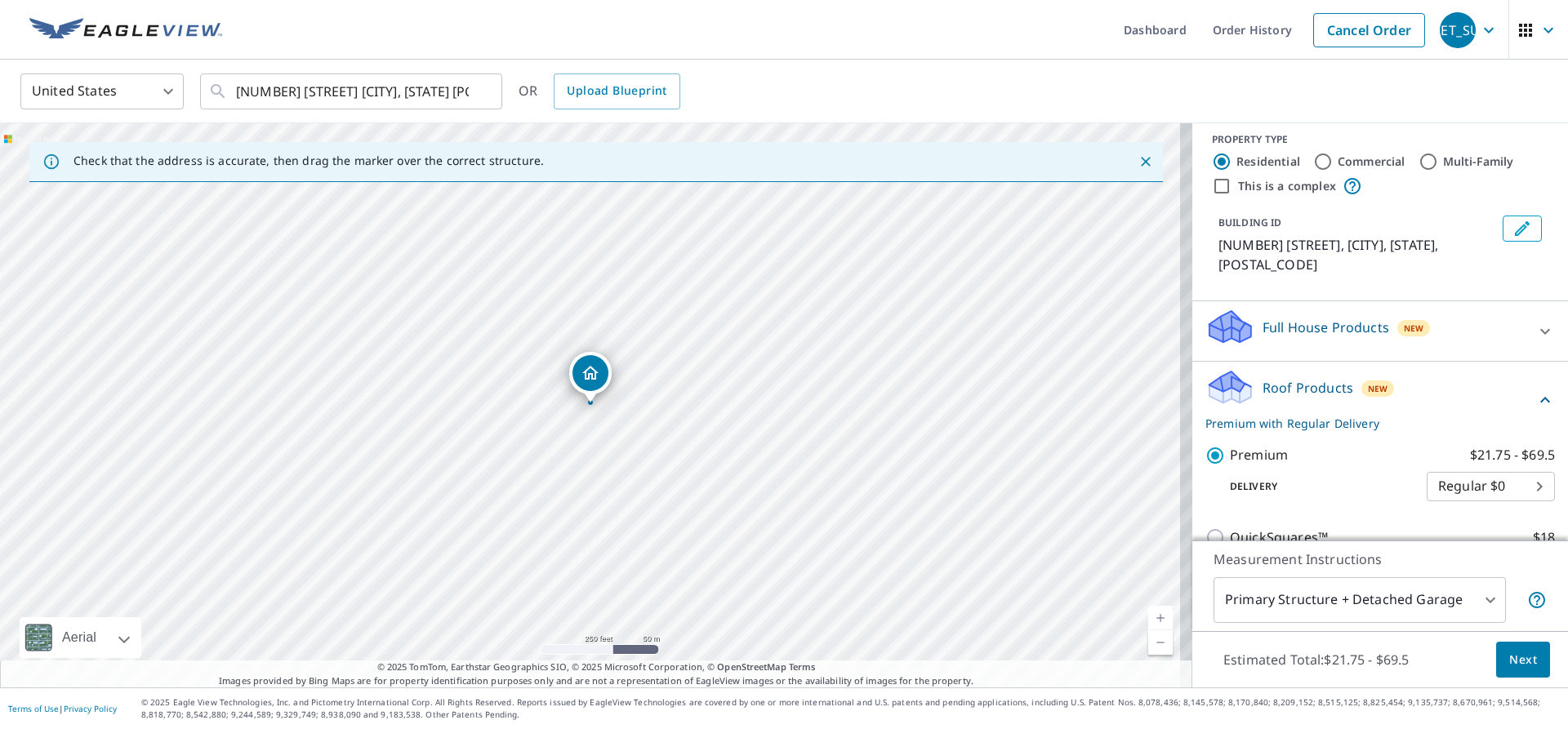 click on "Premium $21.75 - $69.5 Delivery Regular $0 8 ​" at bounding box center (1380, 473) 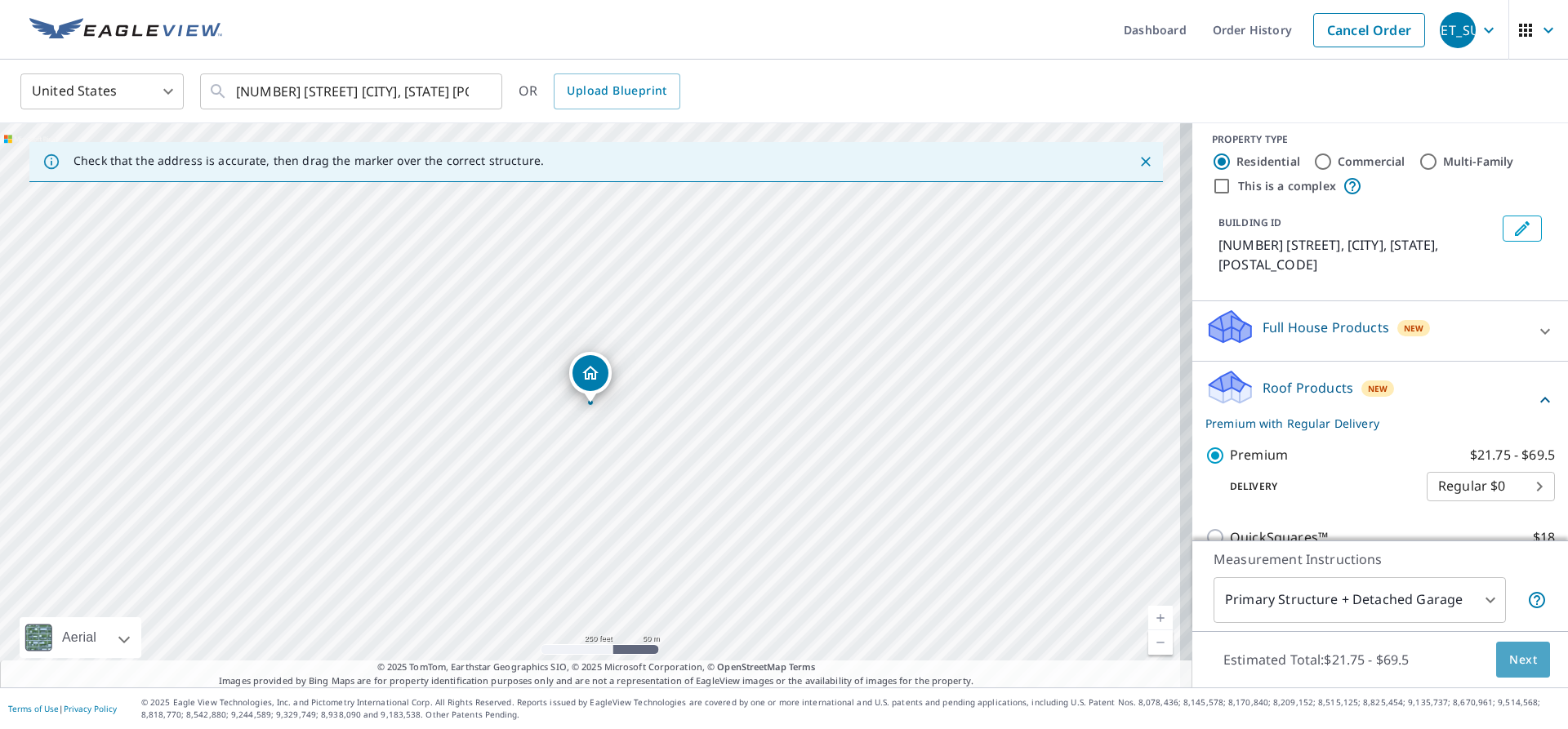 click on "Next" at bounding box center (1523, 660) 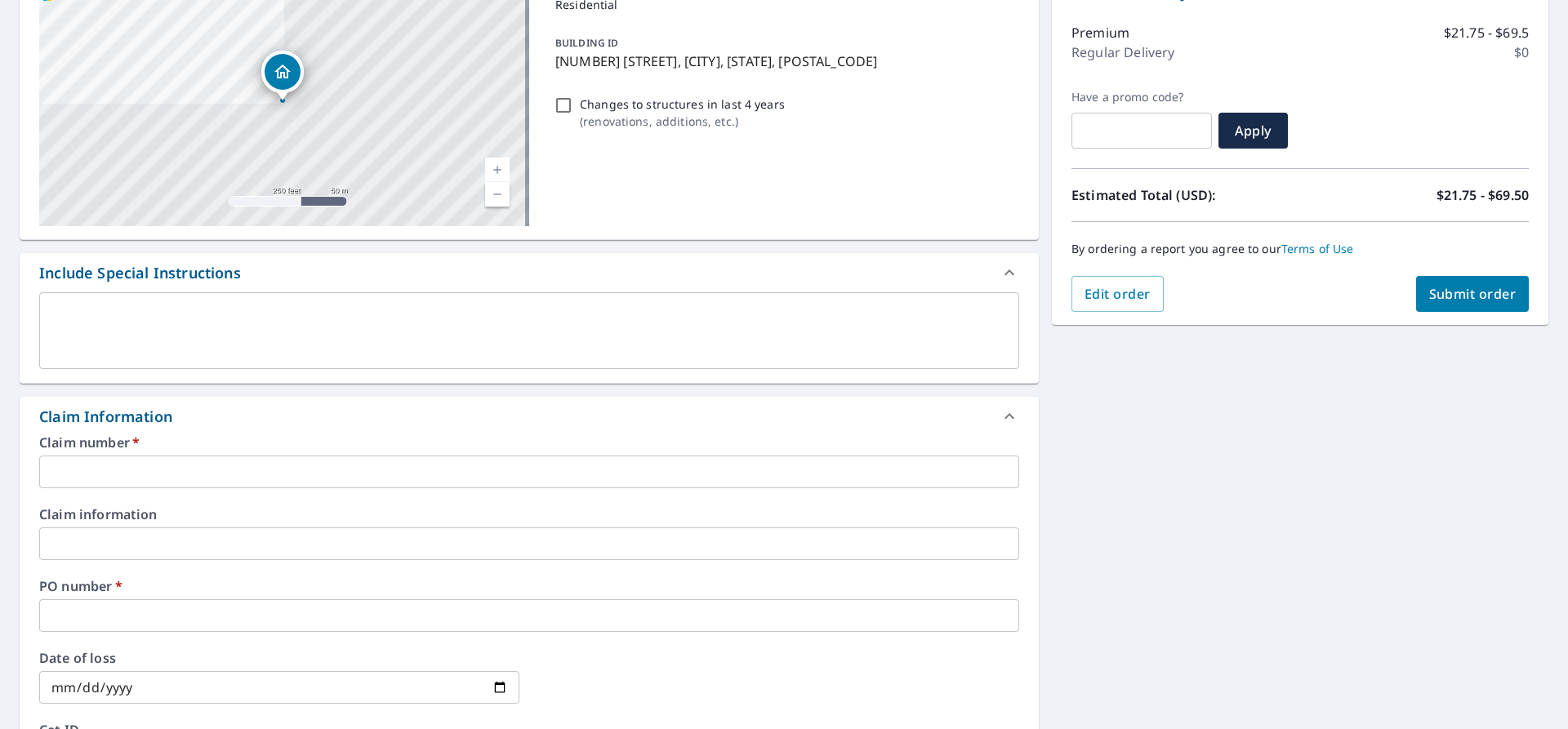 scroll, scrollTop: 245, scrollLeft: 0, axis: vertical 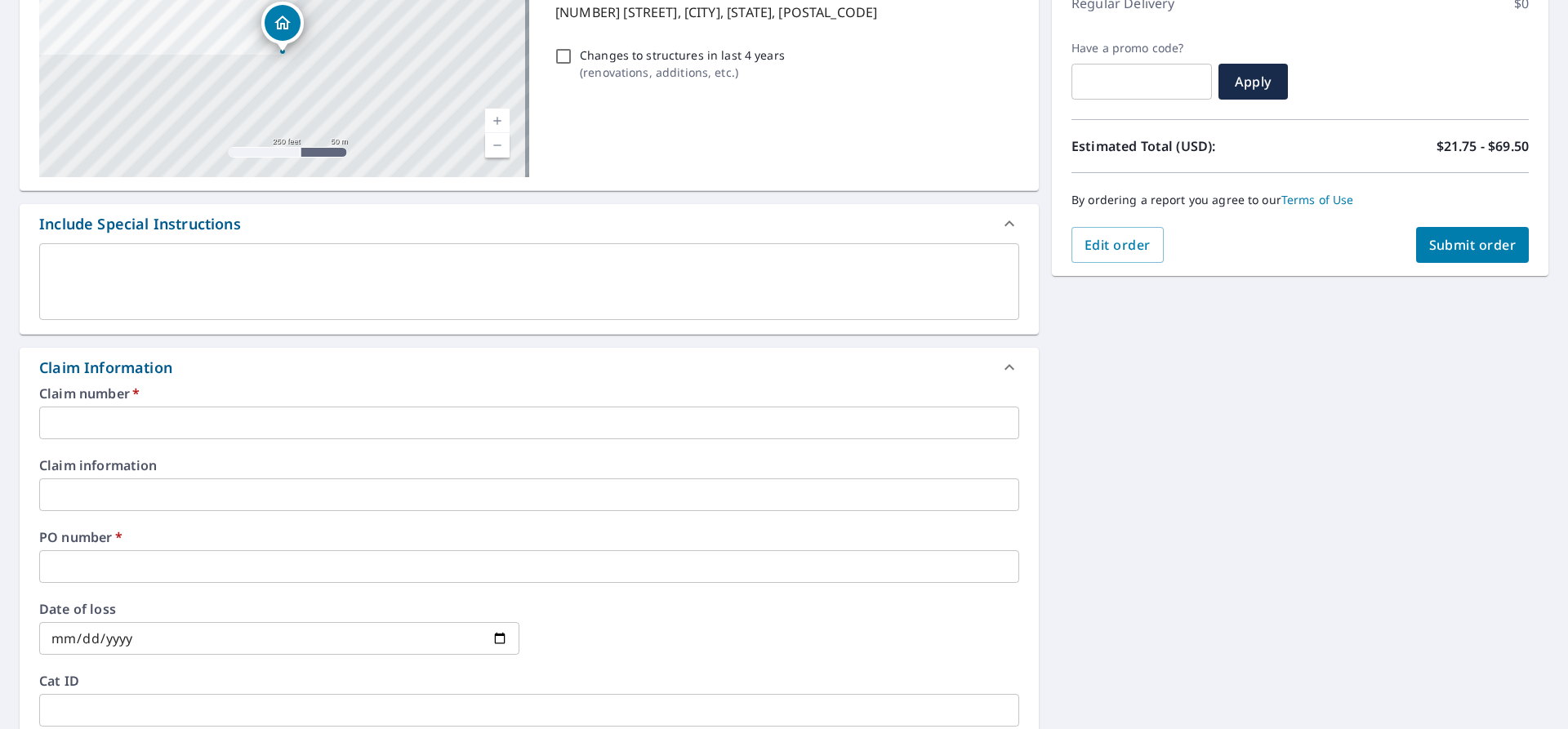 click at bounding box center (529, 423) 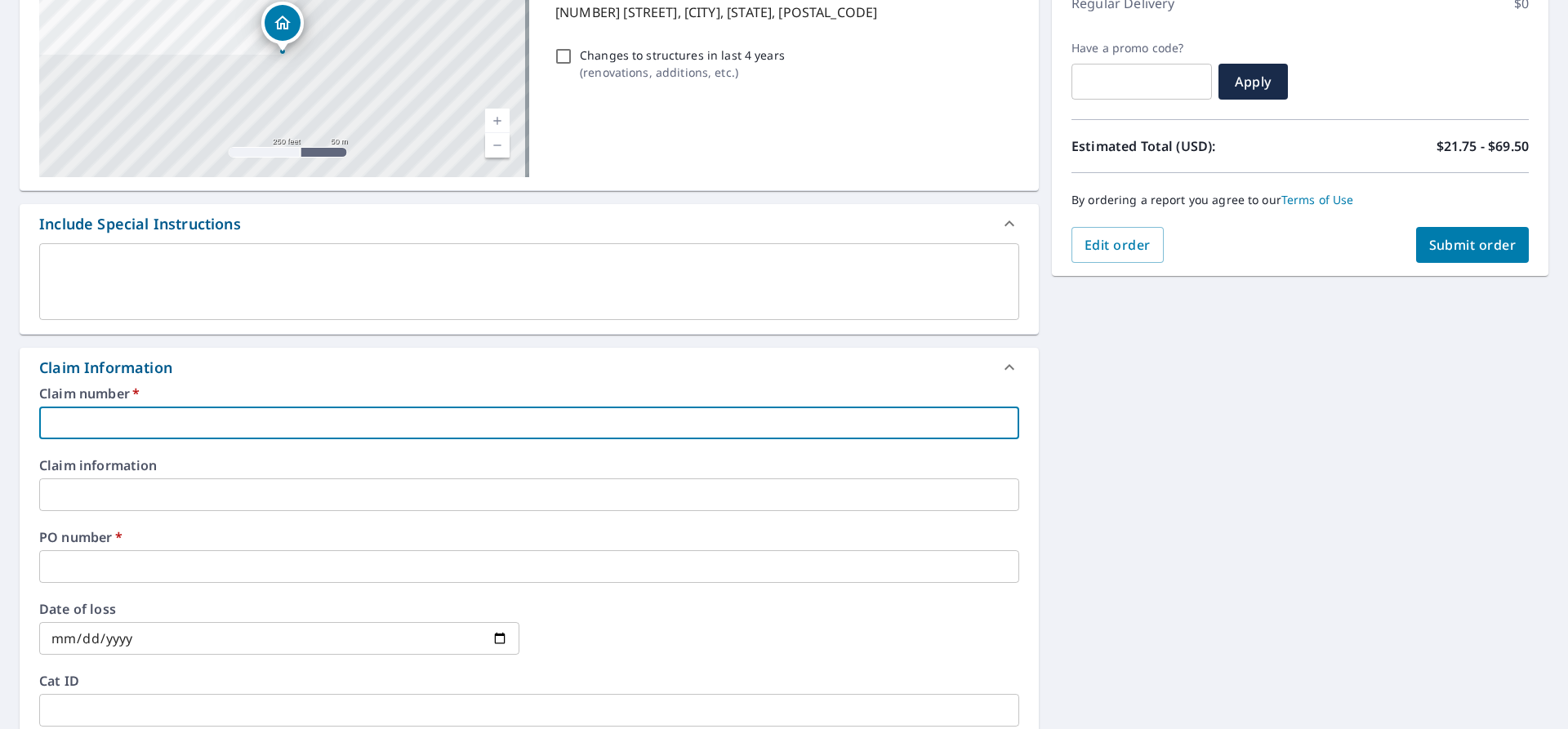 paste on "CHICK BEAULIEU INC - NANH - 3000004" 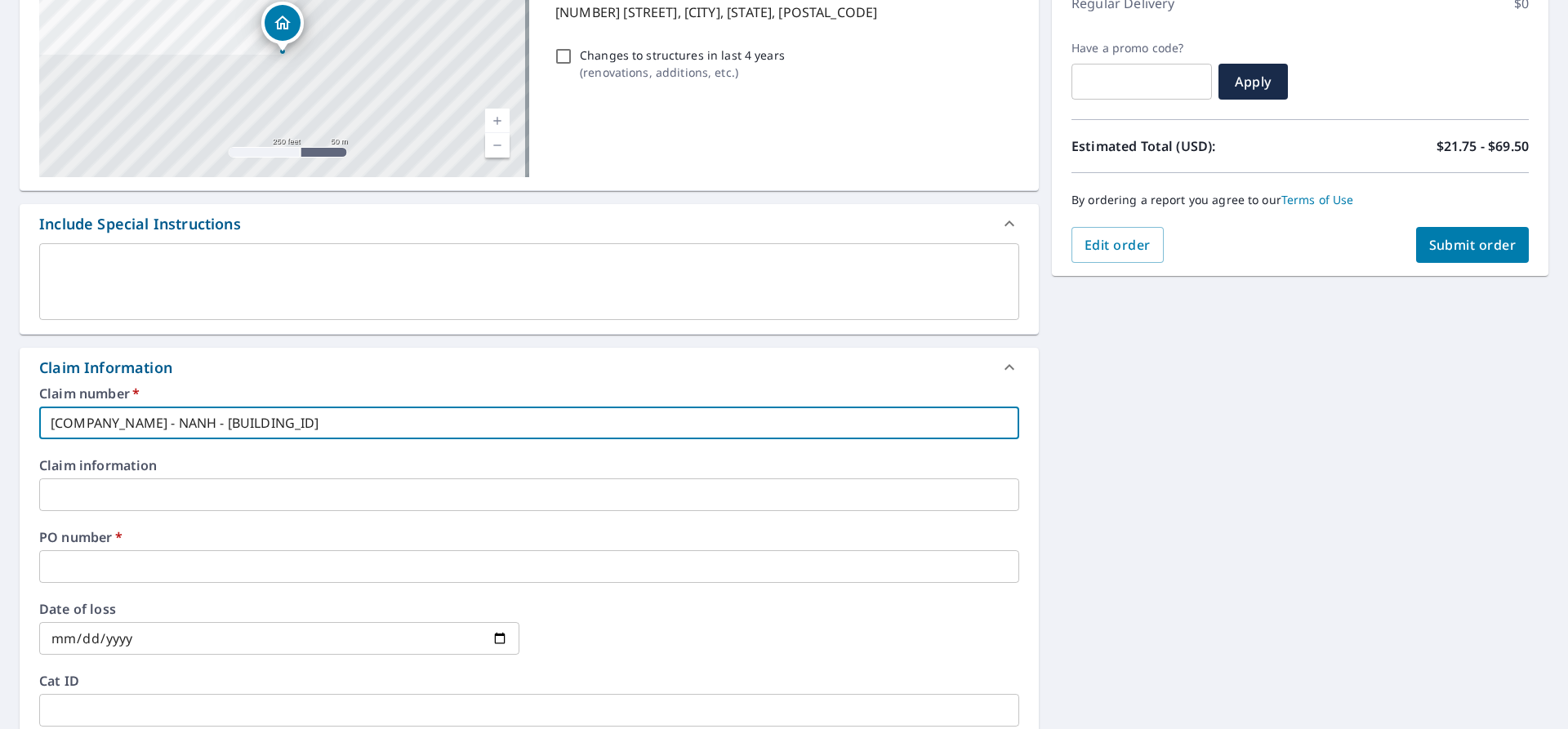drag, startPoint x: 247, startPoint y: 421, endPoint x: 311, endPoint y: 426, distance: 64.19502 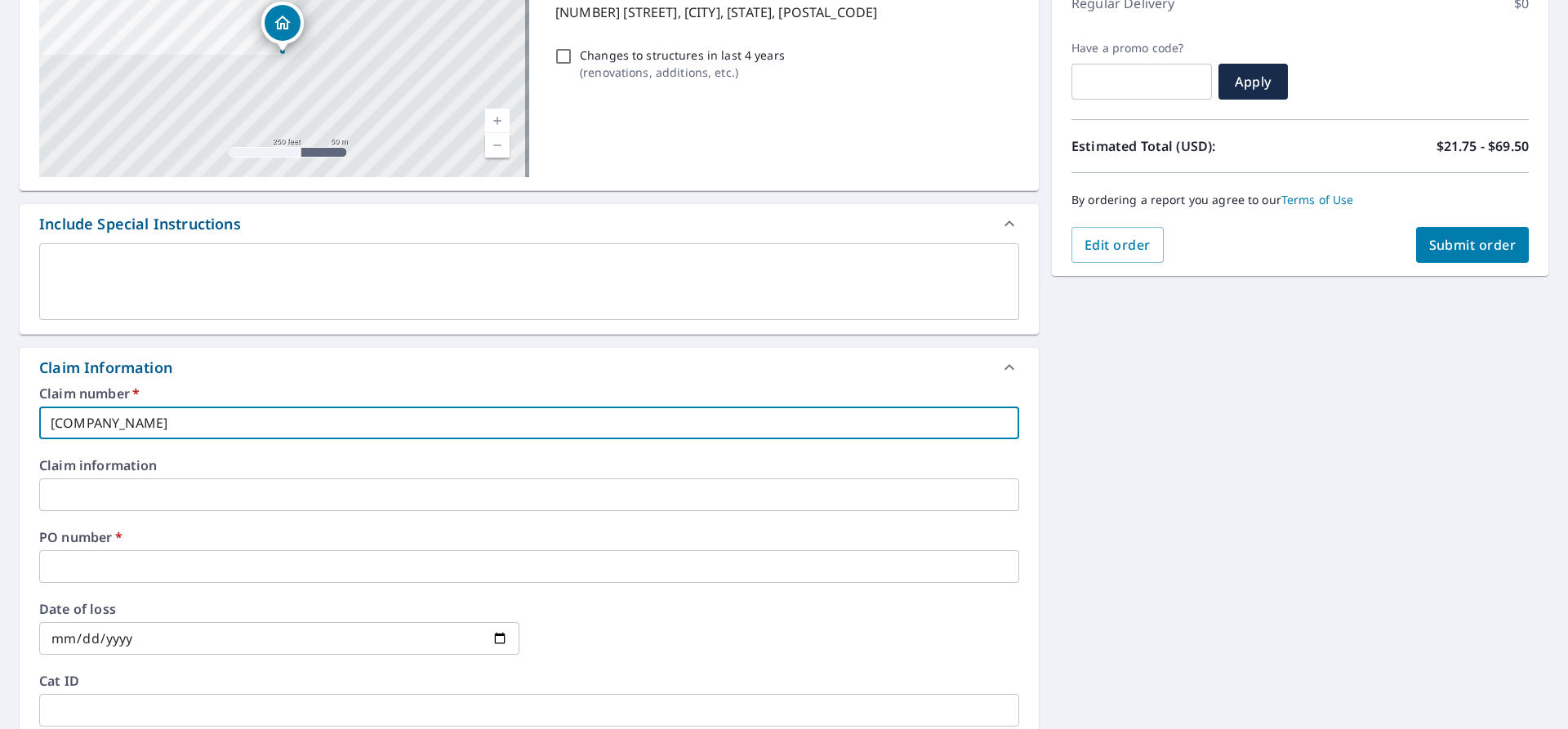 click on "CHICK BEAULIEU INC" at bounding box center (529, 423) 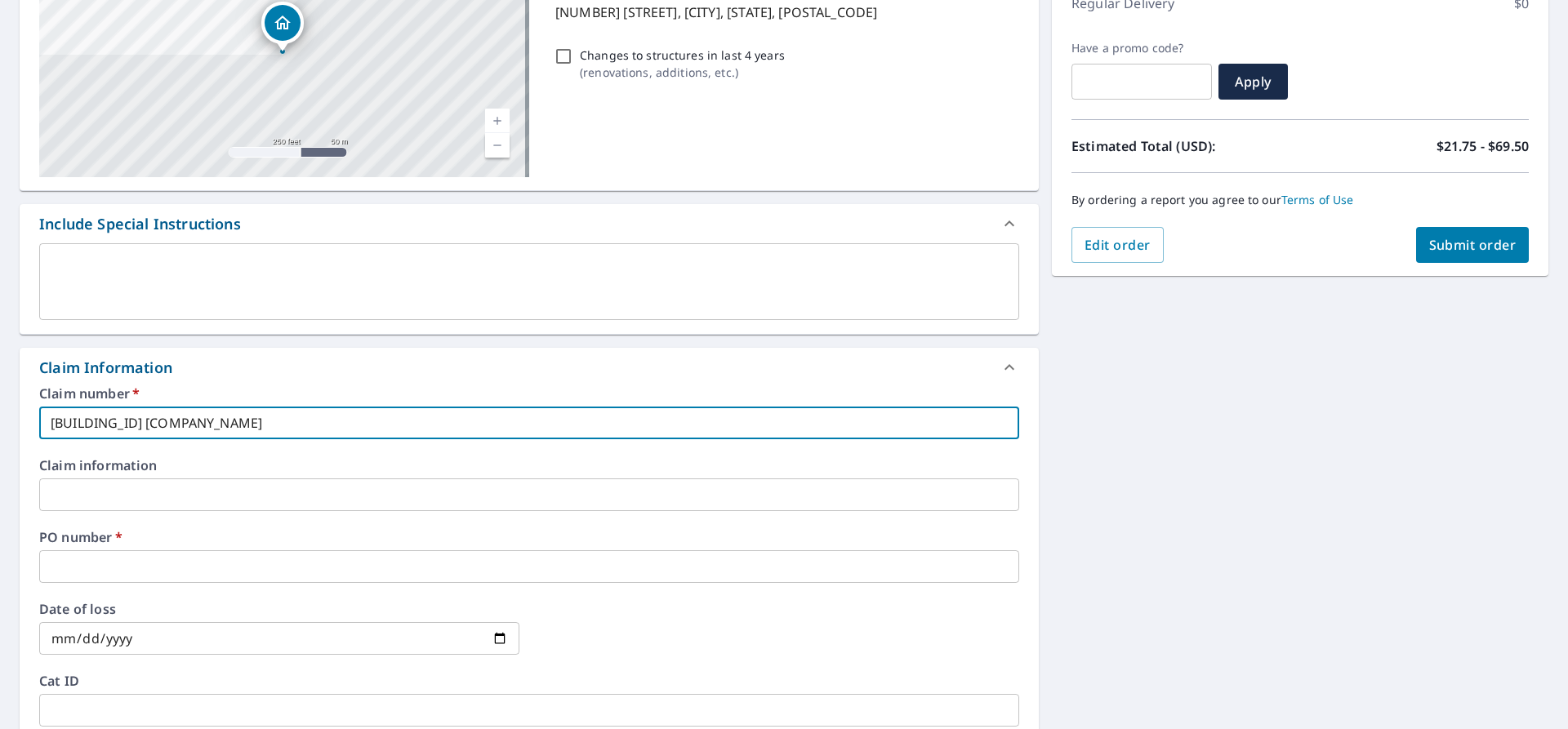 click on "3000004    CHICK BEAULIEU INC" at bounding box center (529, 423) 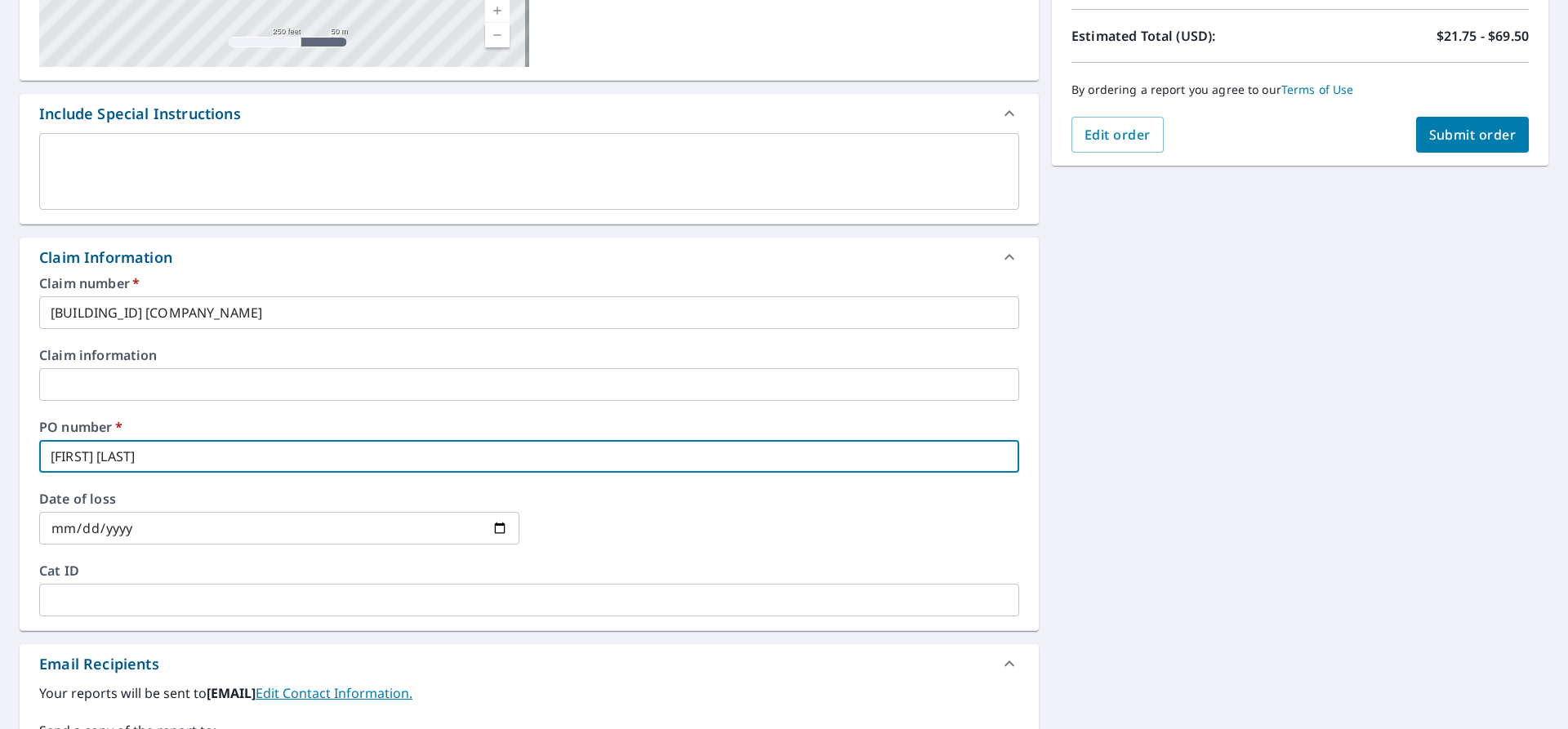 scroll, scrollTop: 327, scrollLeft: 0, axis: vertical 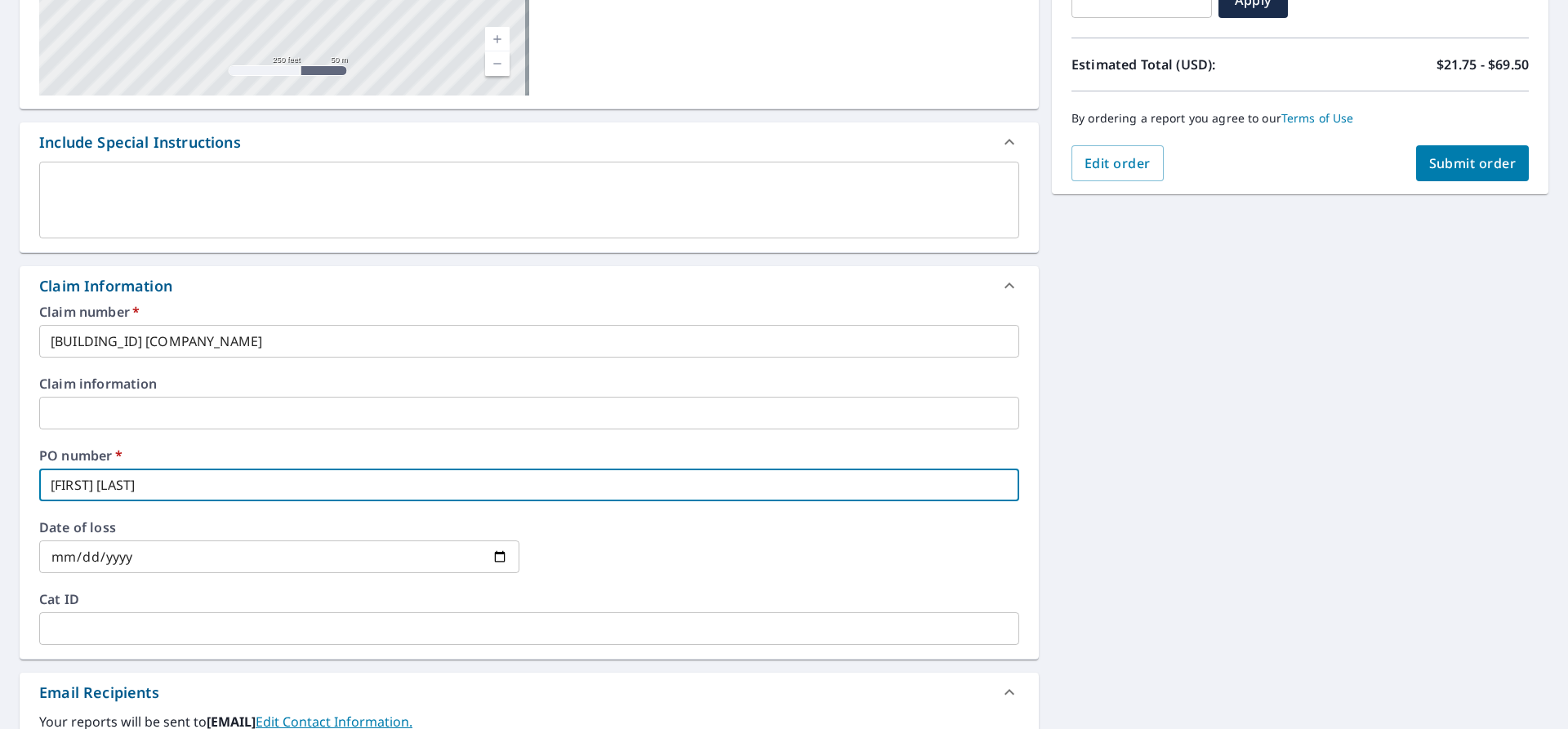 click on "Jeff P." at bounding box center [529, 485] 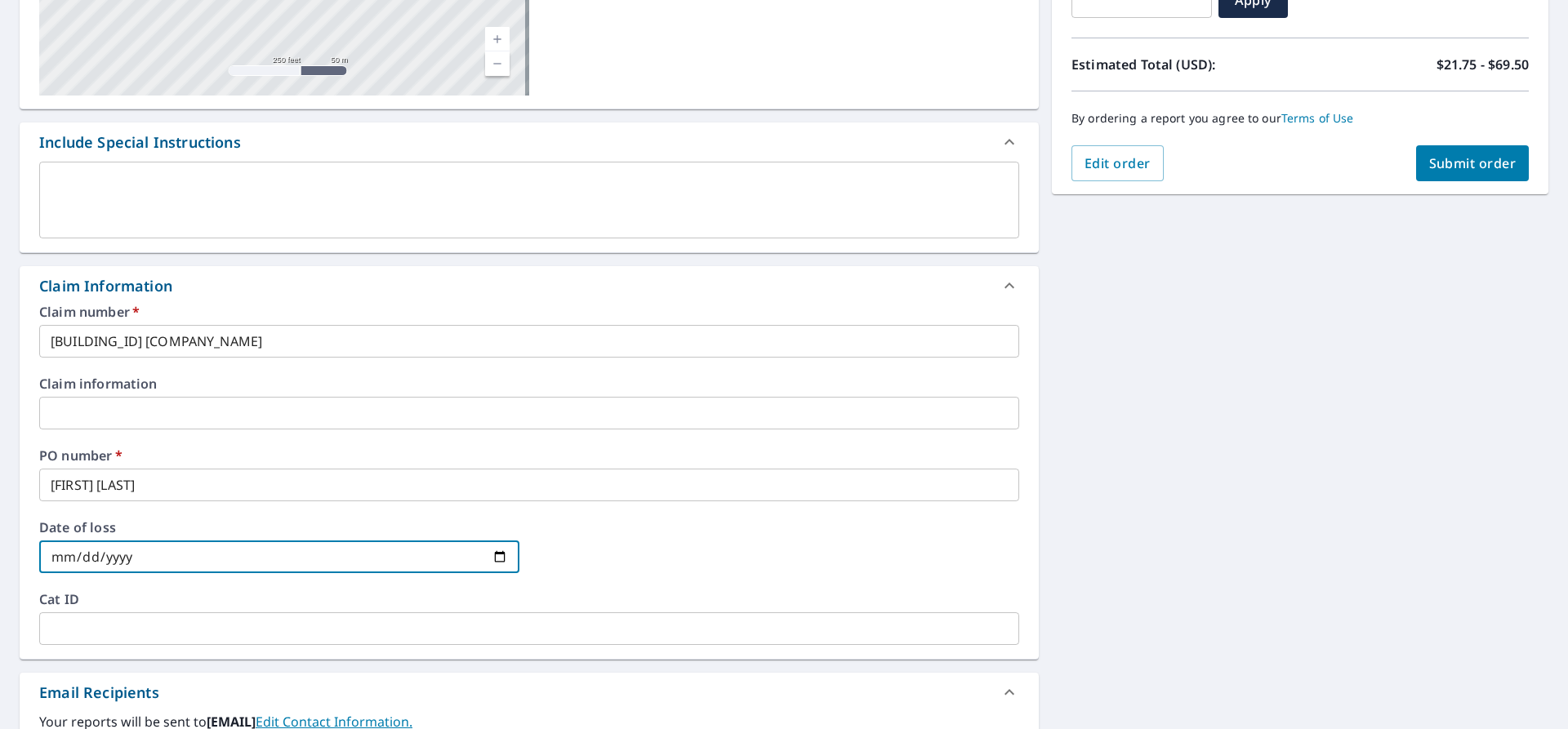 click at bounding box center (279, 557) 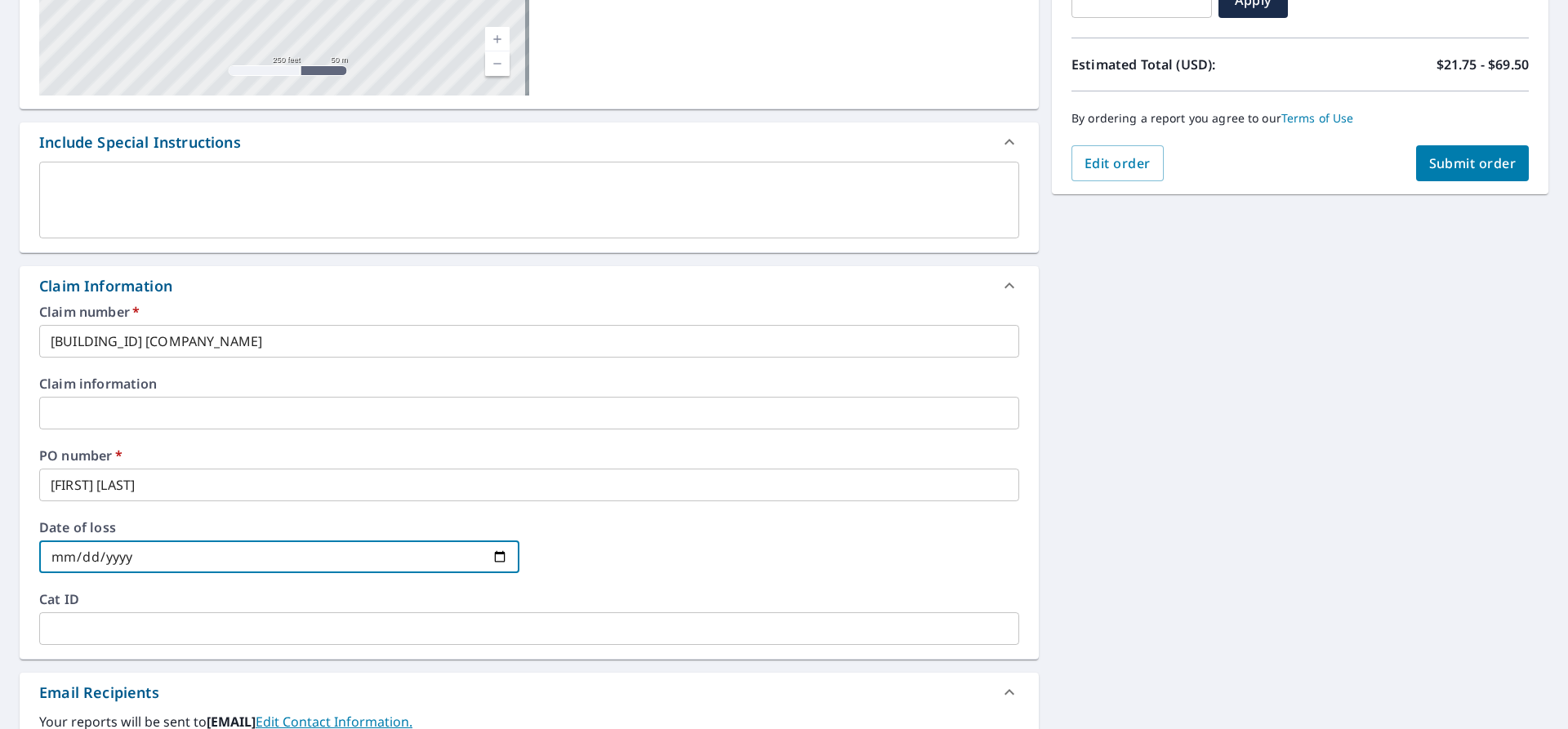 click on "Claim number   * 3000004 CHICK BEAULIEU INC ​ Claim information ​ PO number   * Jeff Parker ​ Date of loss ​ Cat ID ​" at bounding box center (529, 207) 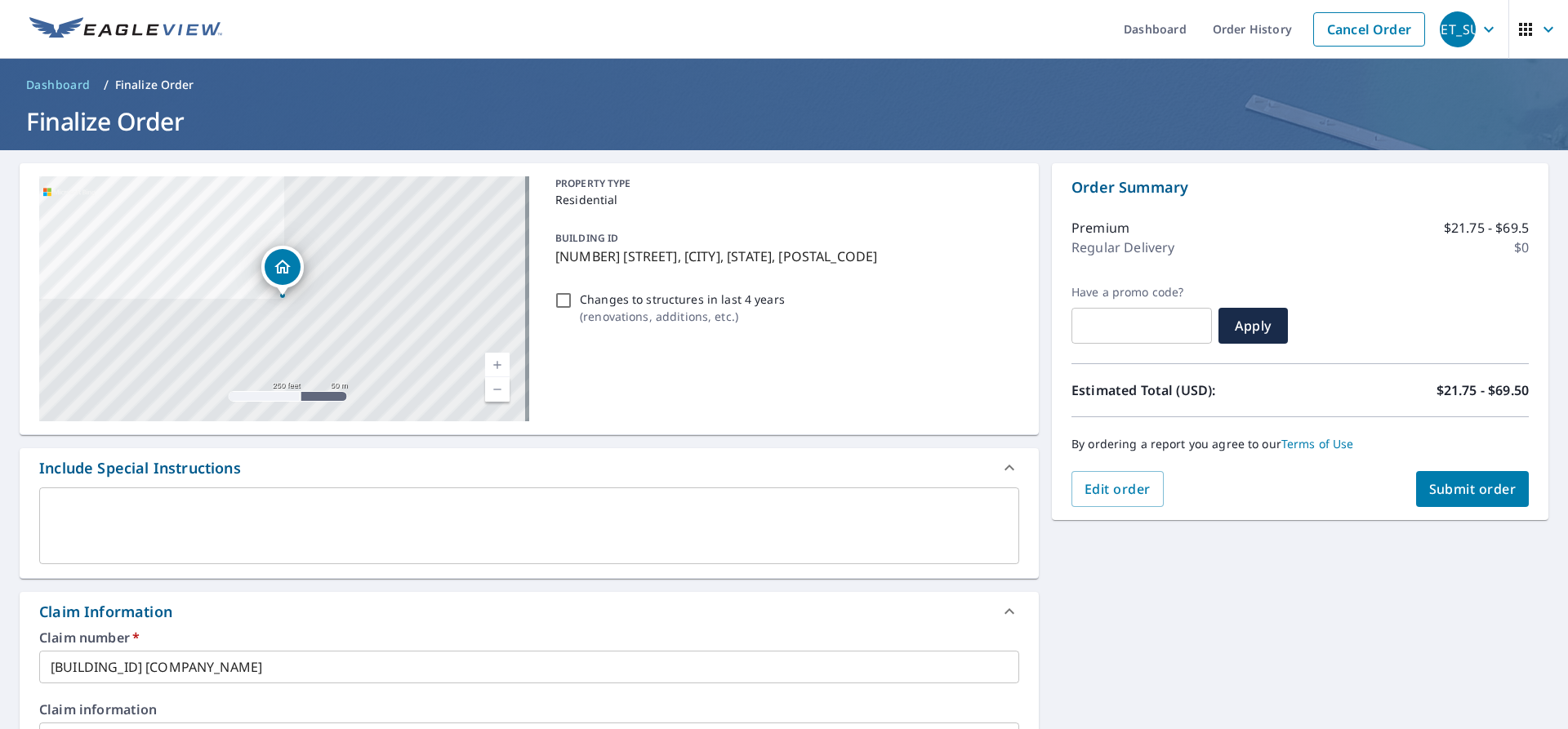scroll, scrollTop: 0, scrollLeft: 0, axis: both 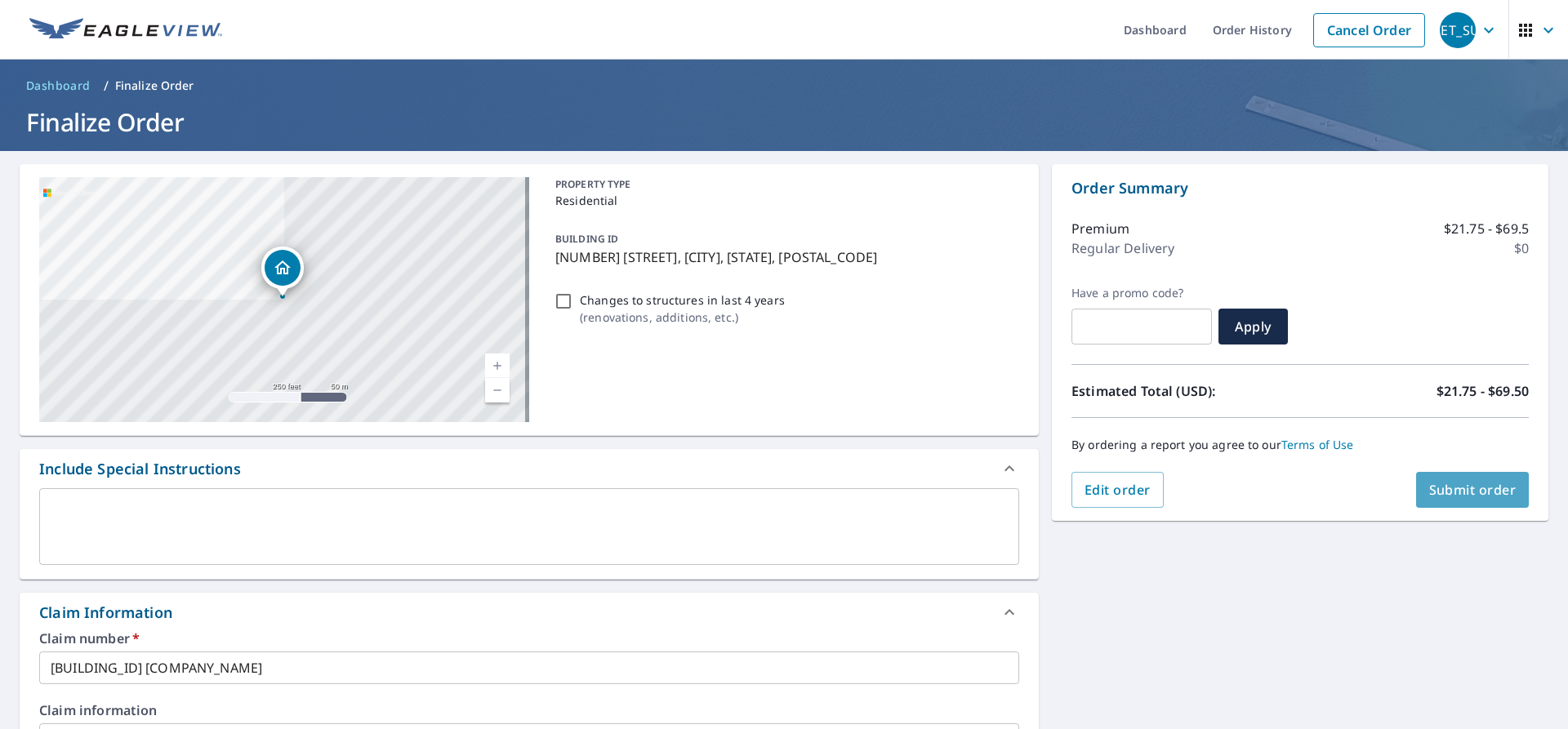 click on "Submit order" at bounding box center (1472, 490) 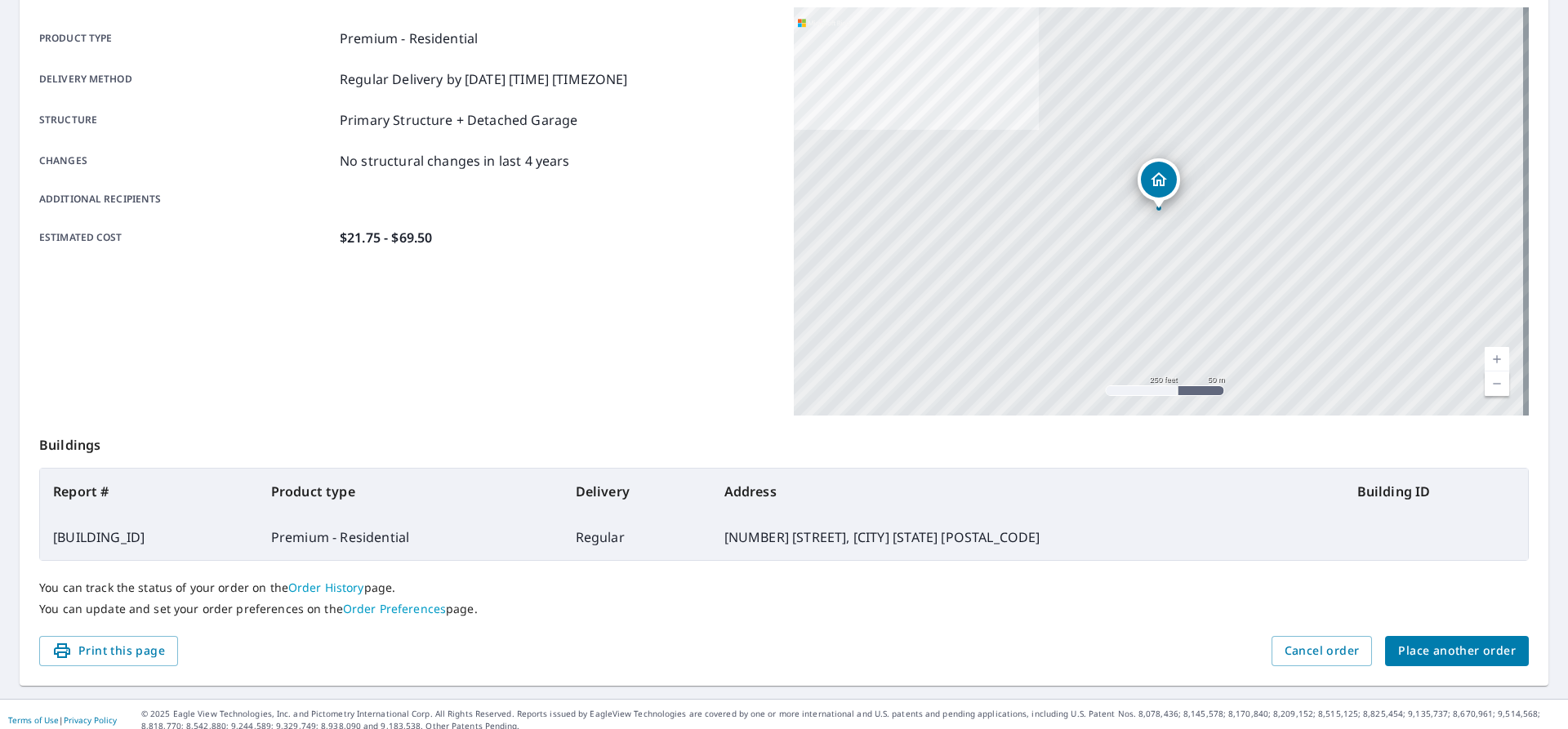 scroll, scrollTop: 232, scrollLeft: 0, axis: vertical 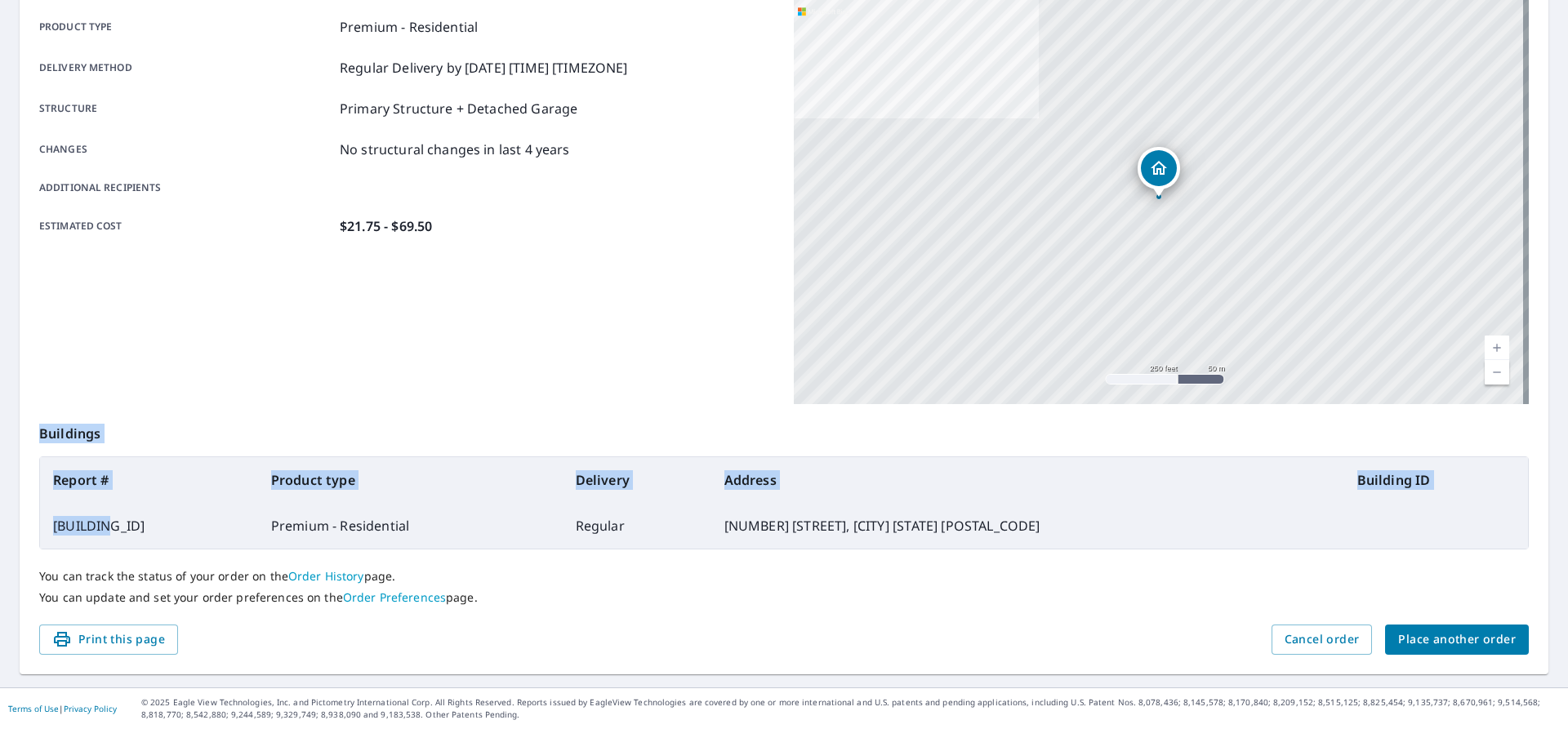 drag, startPoint x: 123, startPoint y: 522, endPoint x: 22, endPoint y: 525, distance: 101.044545 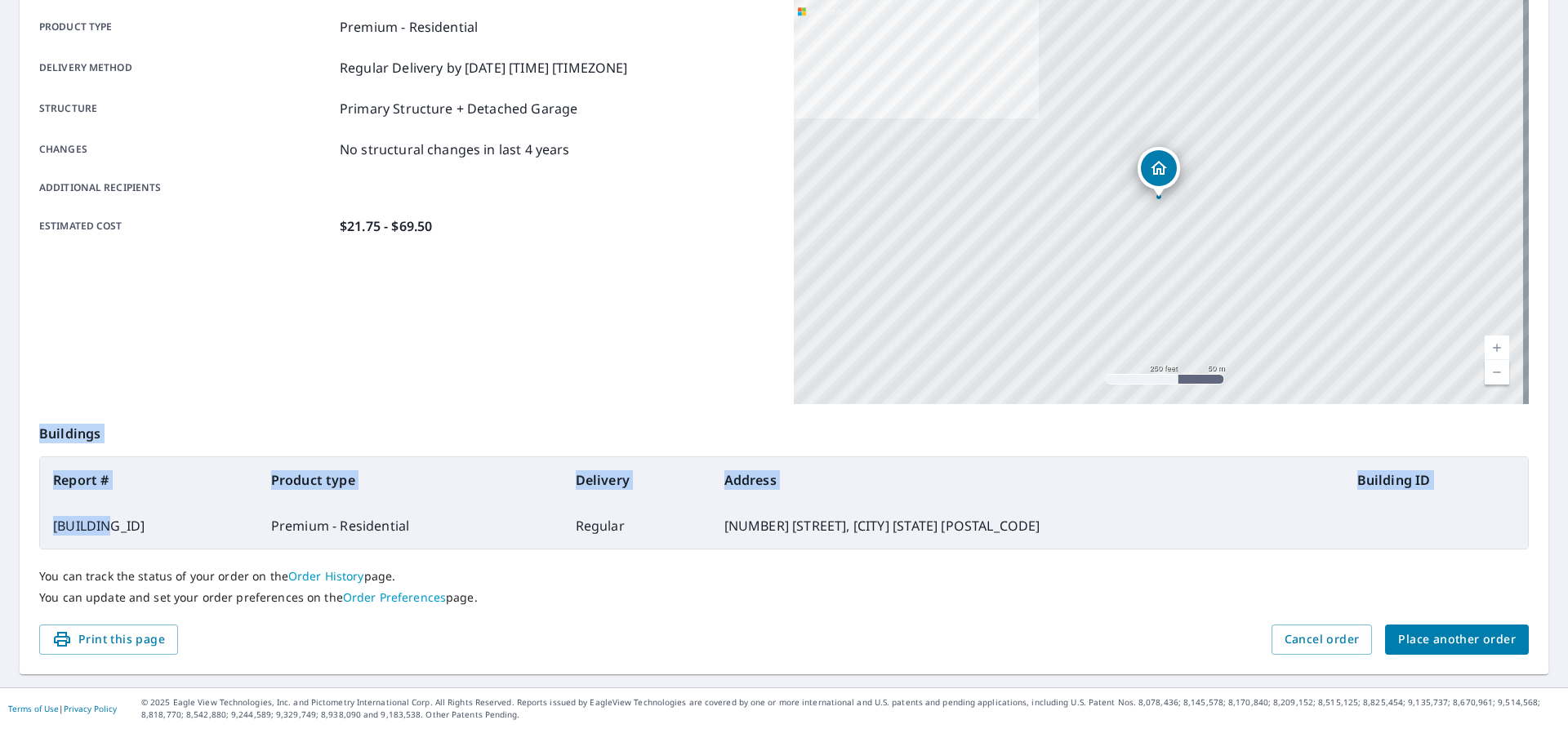 copy on "Buildings Report # Product type Delivery Address Building ID 66803330" 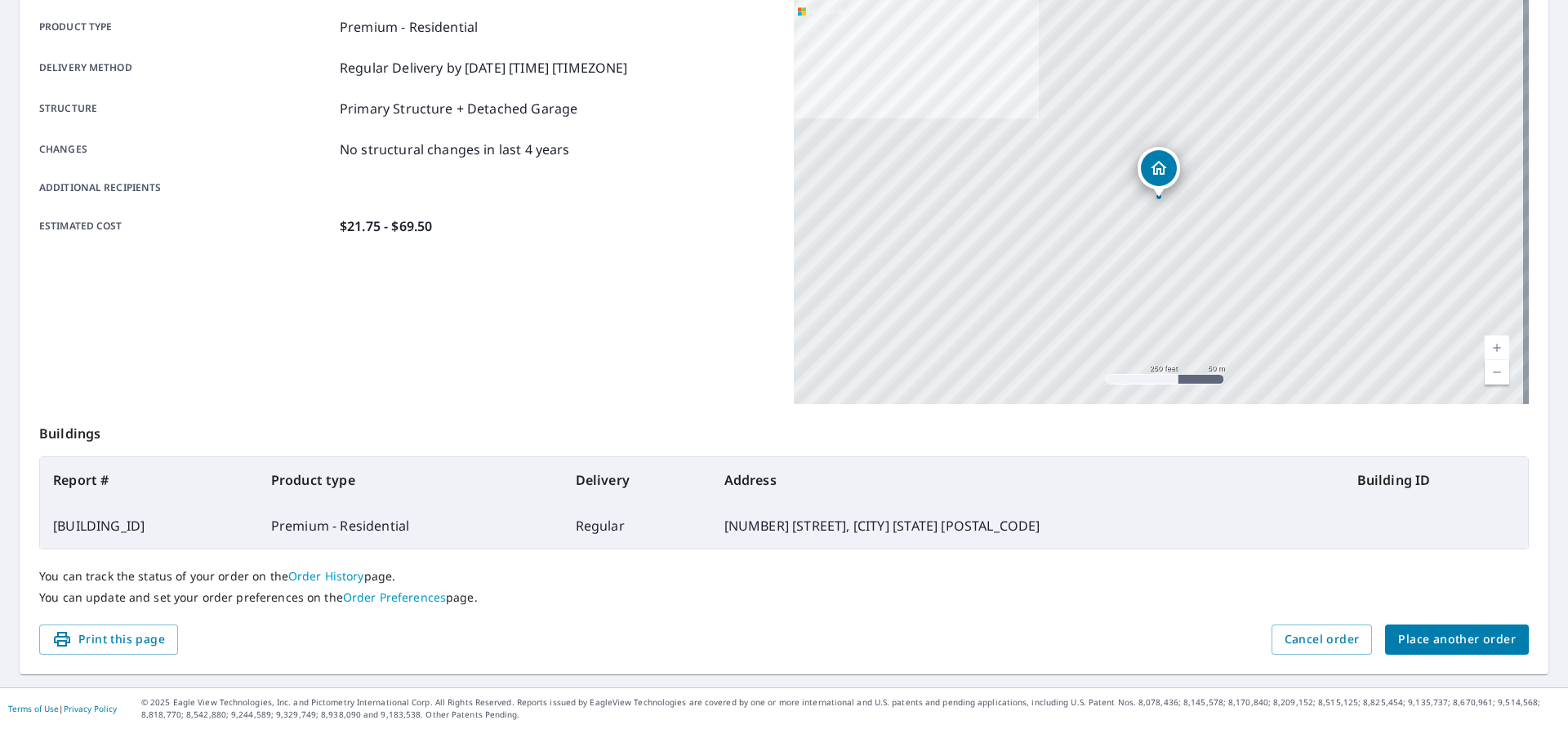 click on "24 Salmon Brook Dr, Nashua NH 03062" at bounding box center (1027, 526) 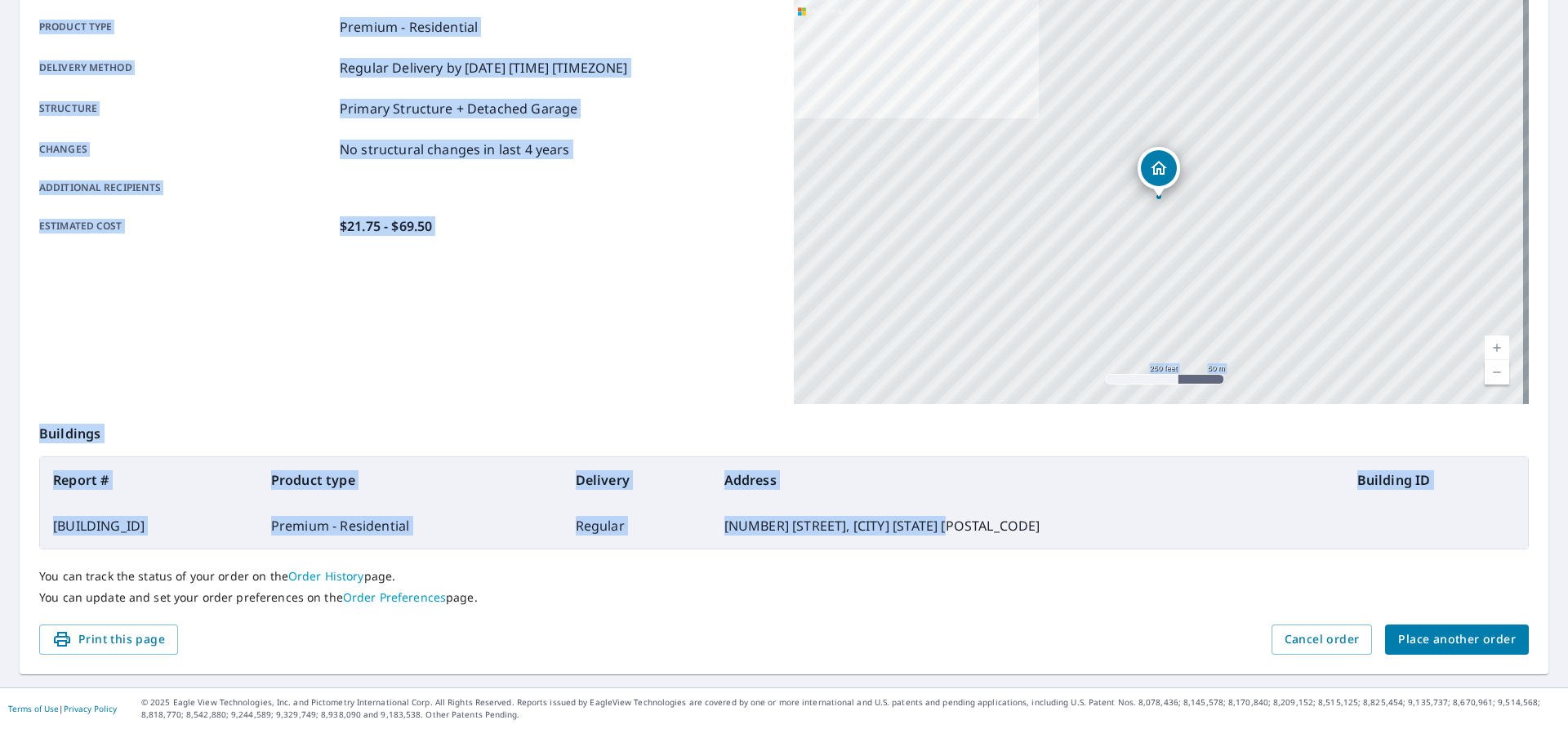 drag, startPoint x: 1045, startPoint y: 518, endPoint x: -46, endPoint y: 497, distance: 1091.2021 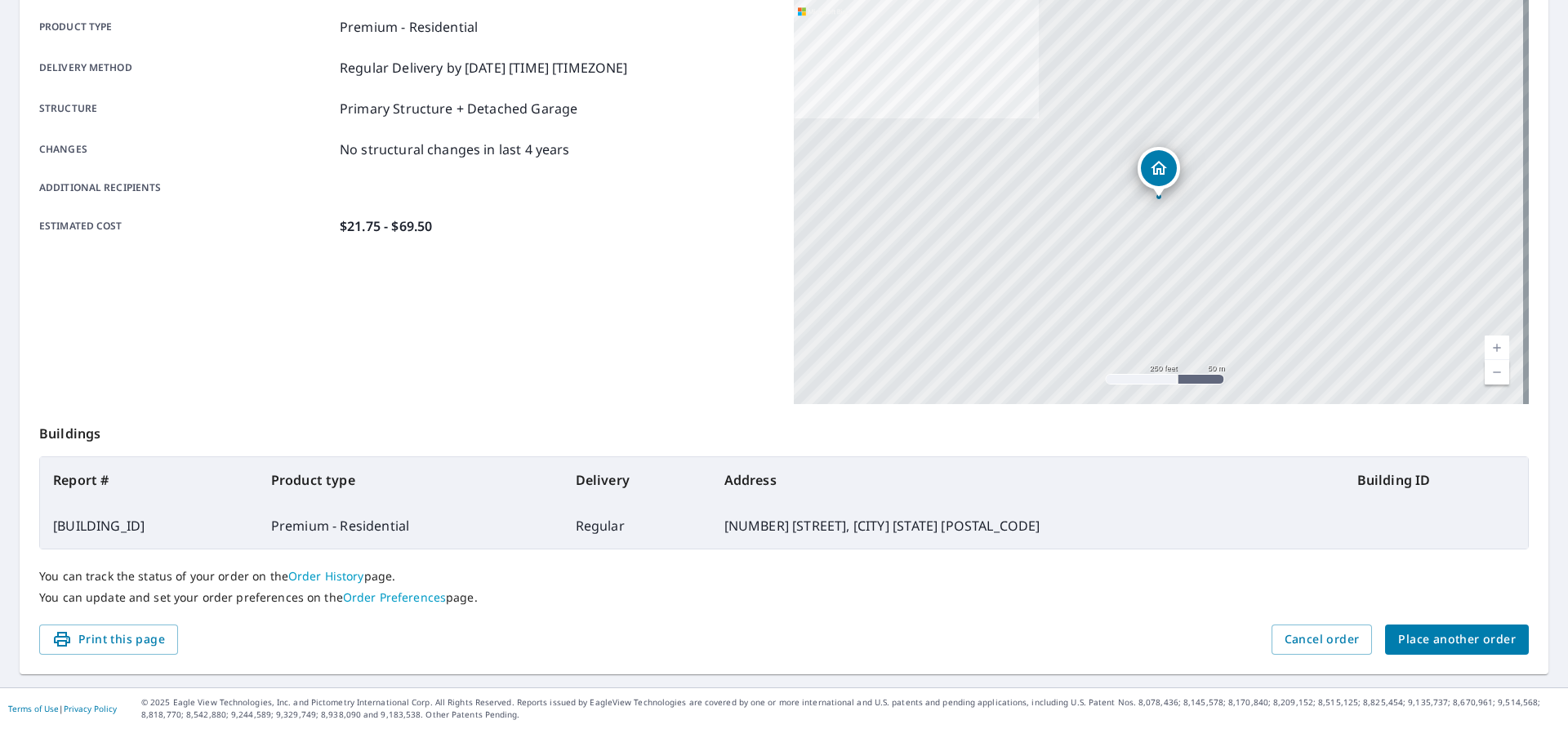 drag, startPoint x: 1547, startPoint y: 504, endPoint x: 1464, endPoint y: 583, distance: 114.5862 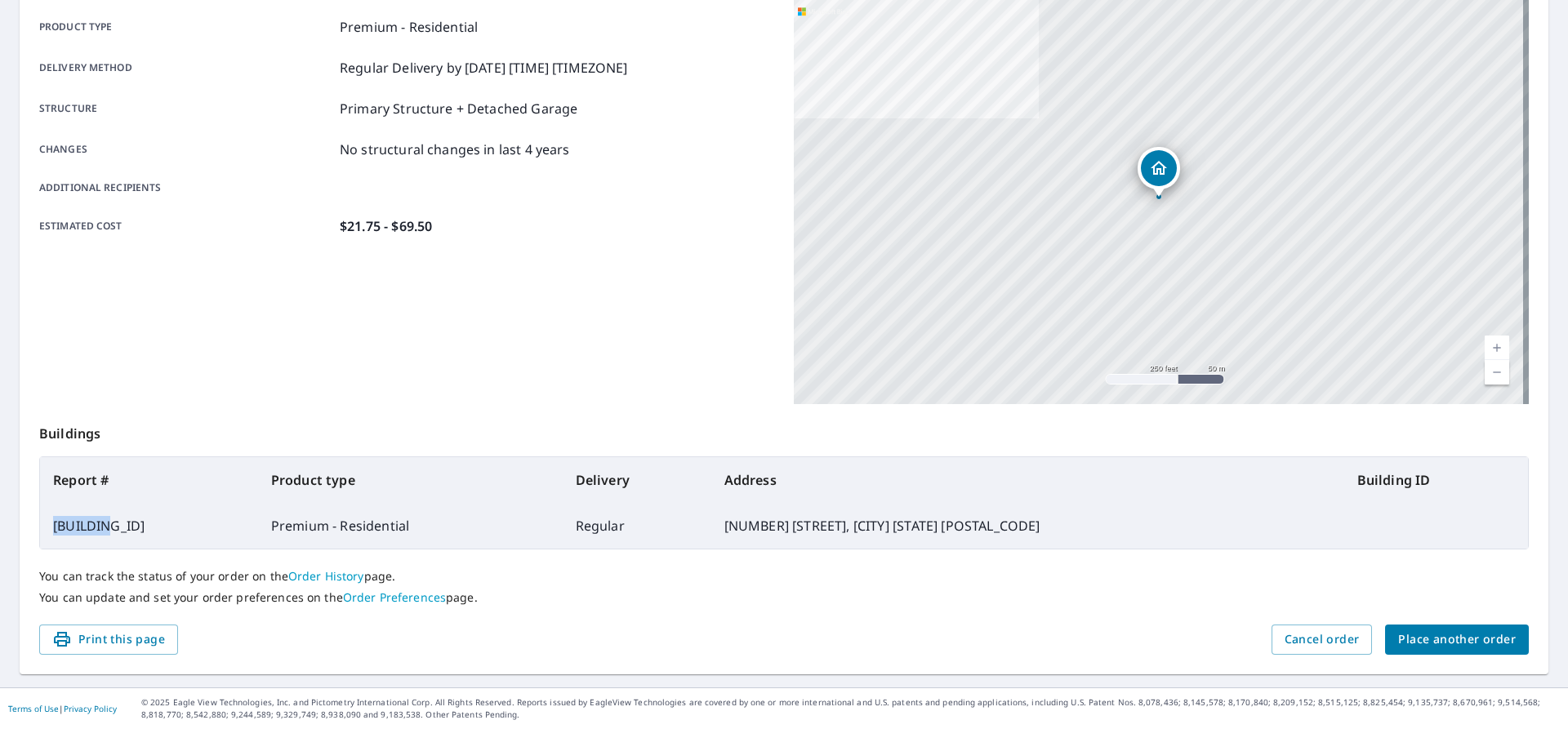 drag, startPoint x: 120, startPoint y: 519, endPoint x: 42, endPoint y: 531, distance: 78.91768 